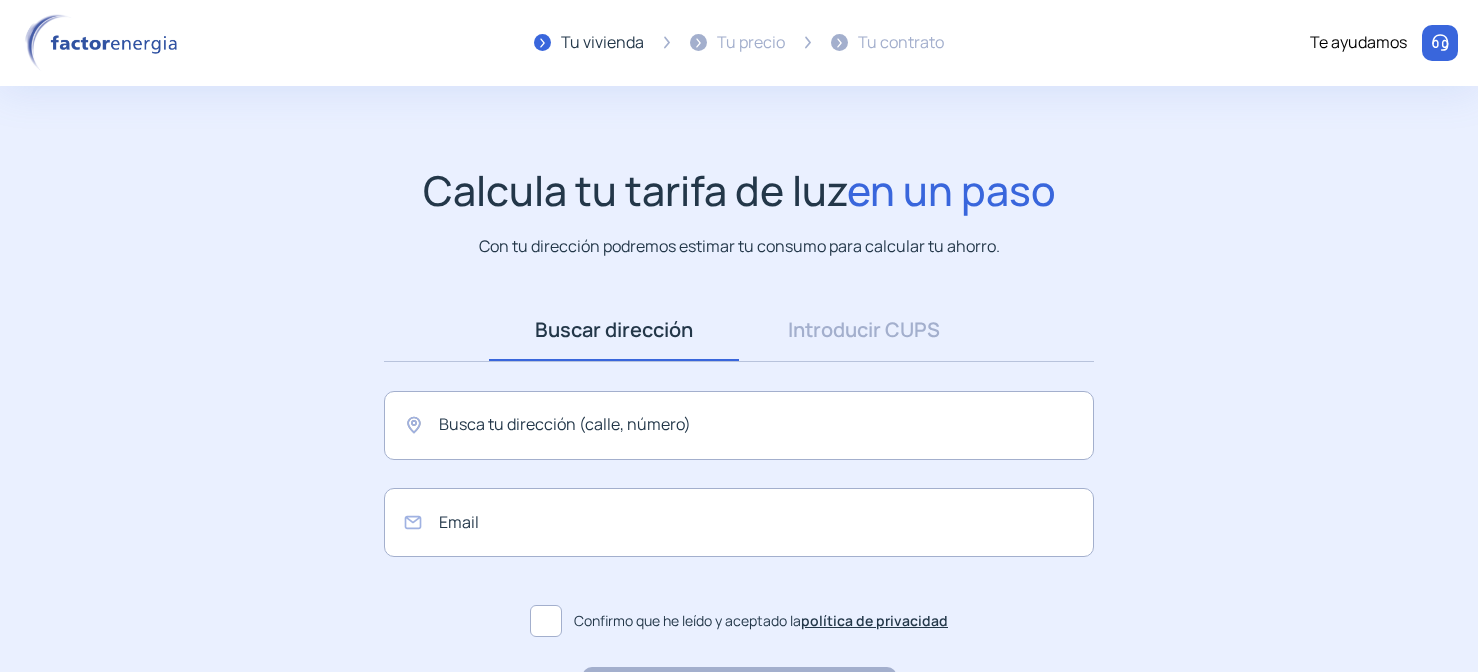 scroll, scrollTop: 0, scrollLeft: 0, axis: both 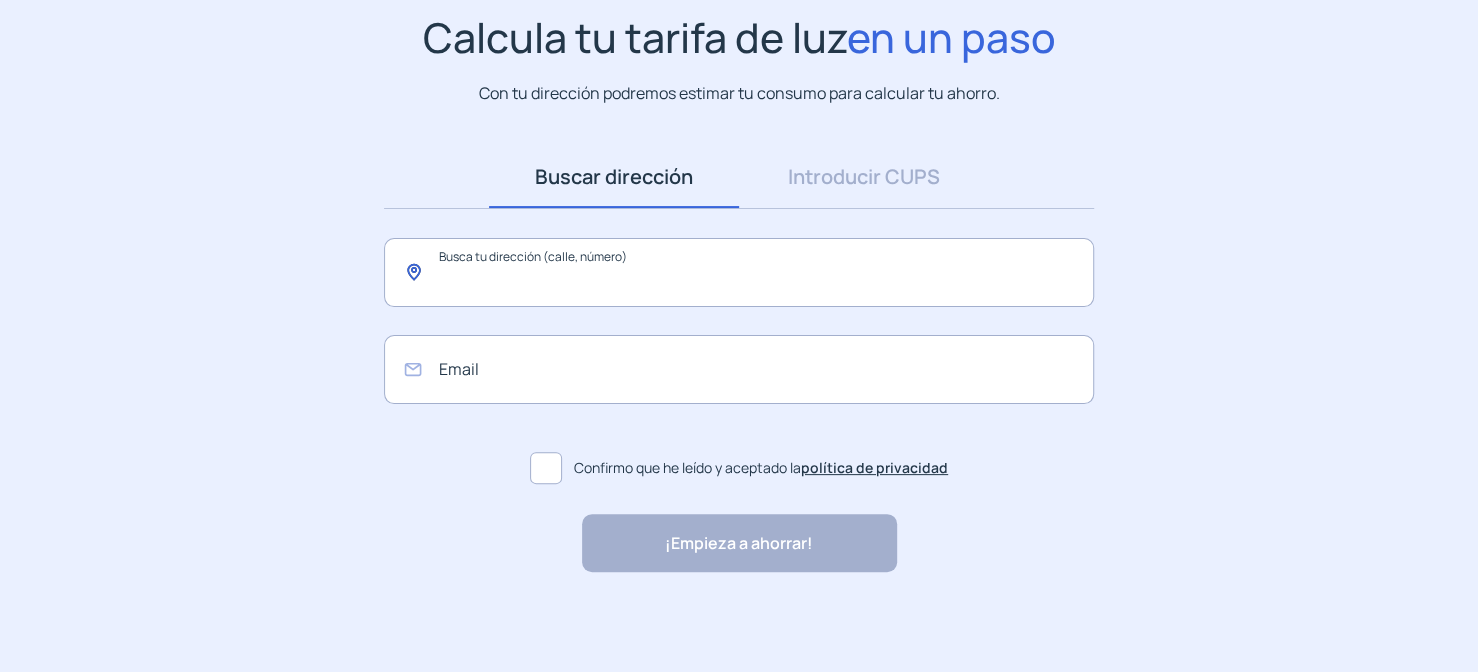 click 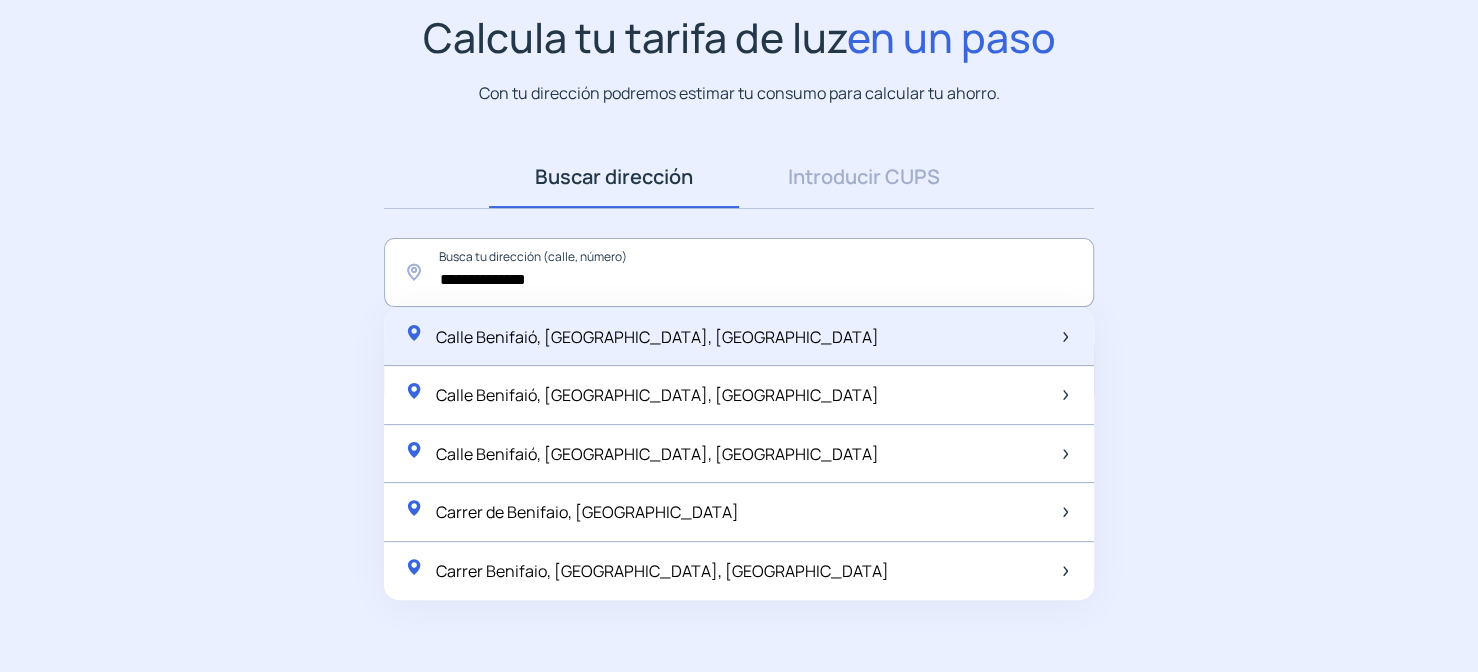 click on "Calle Benifaió, [GEOGRAPHIC_DATA], [GEOGRAPHIC_DATA]" 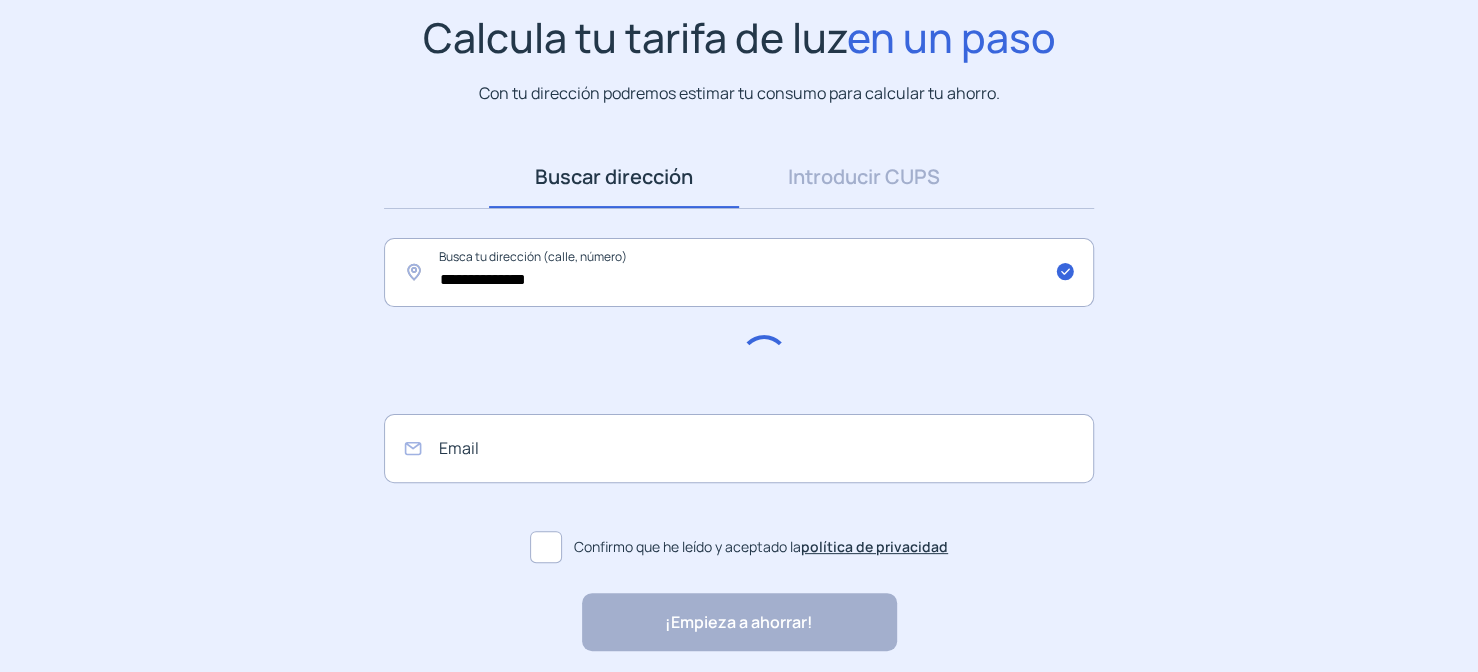 type on "**********" 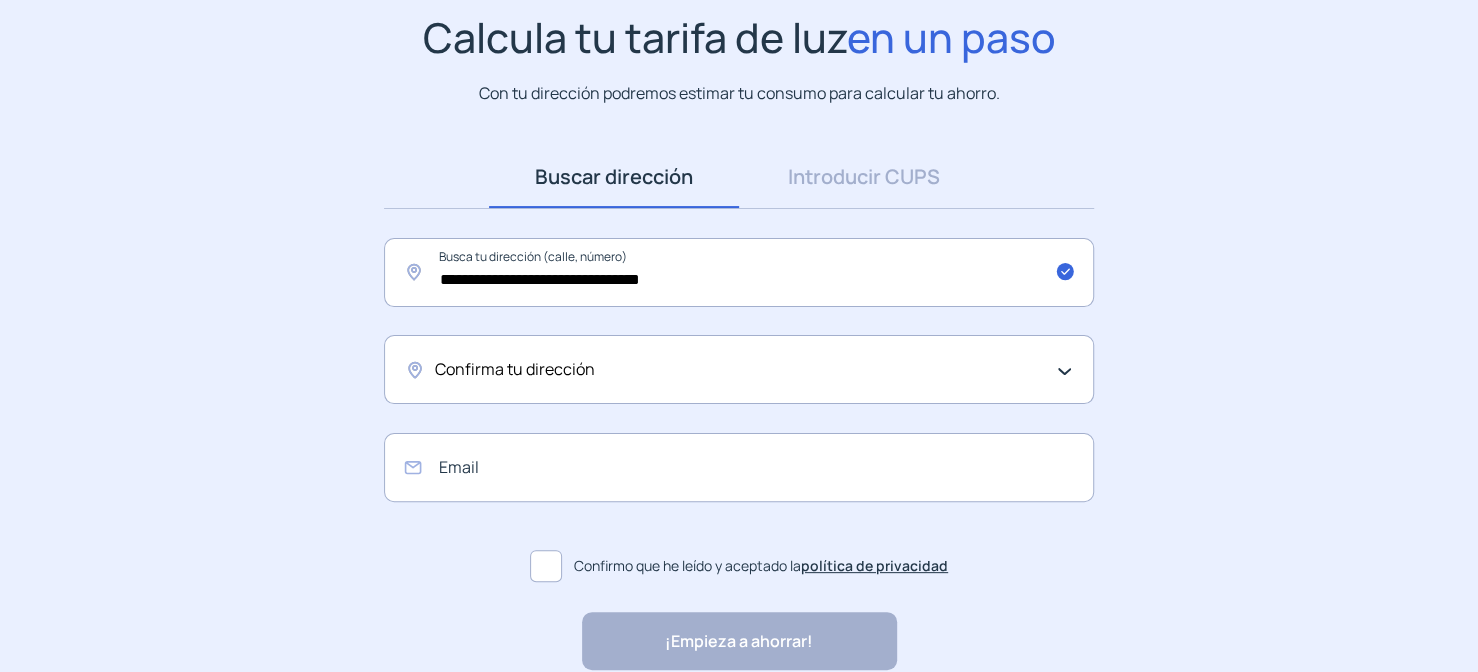 click on "Confirma tu dirección" 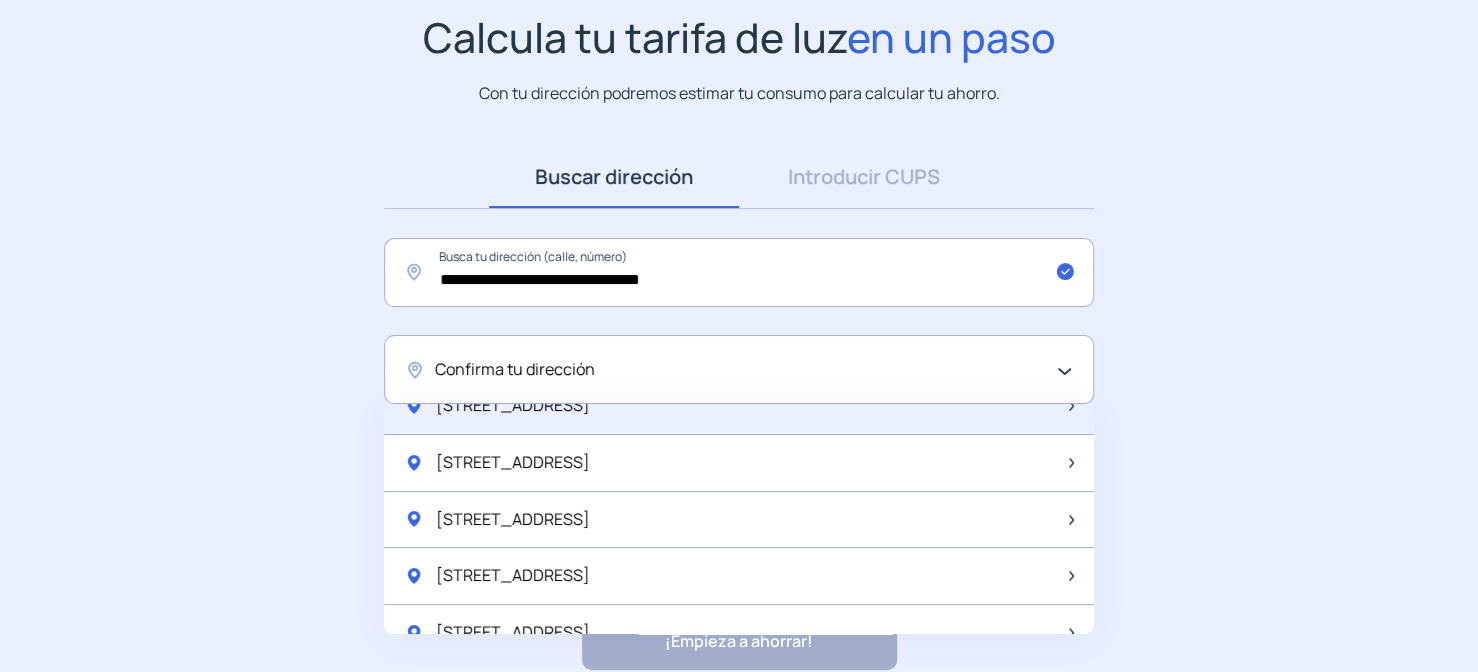 scroll, scrollTop: 0, scrollLeft: 0, axis: both 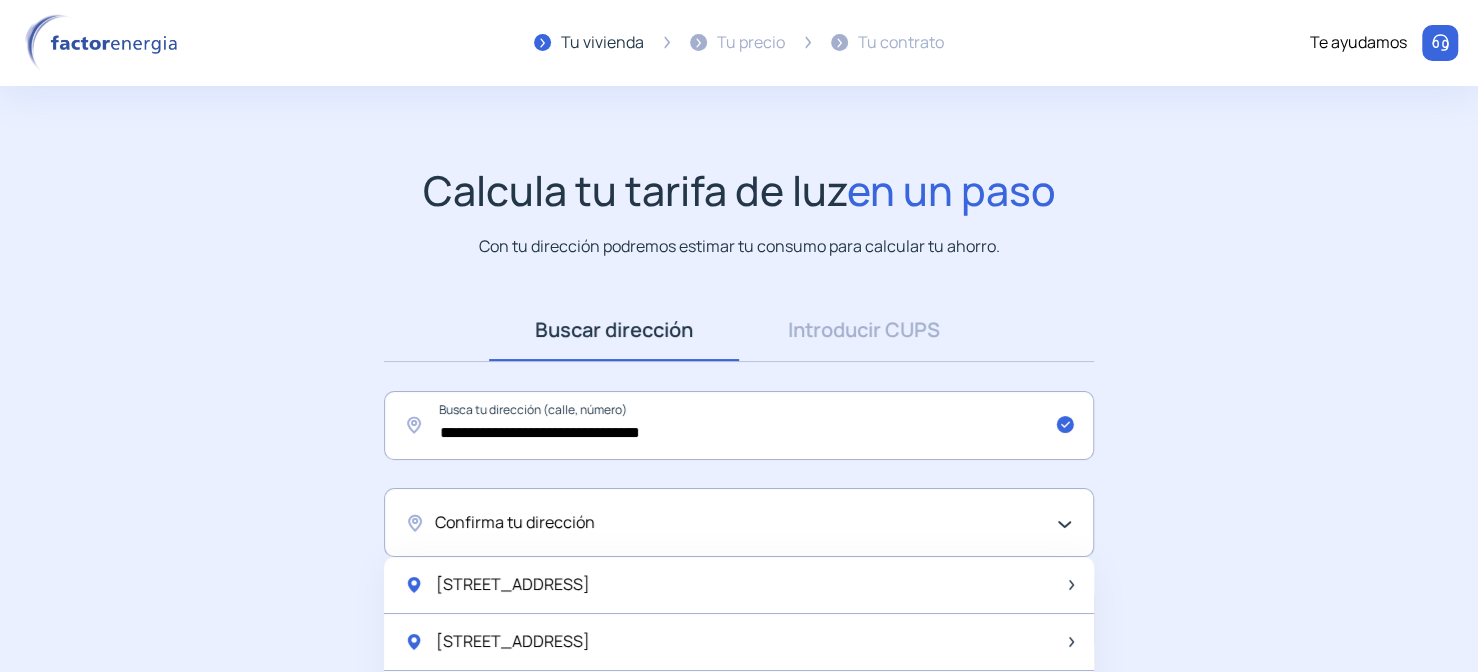 click on "Confirma tu dirección" 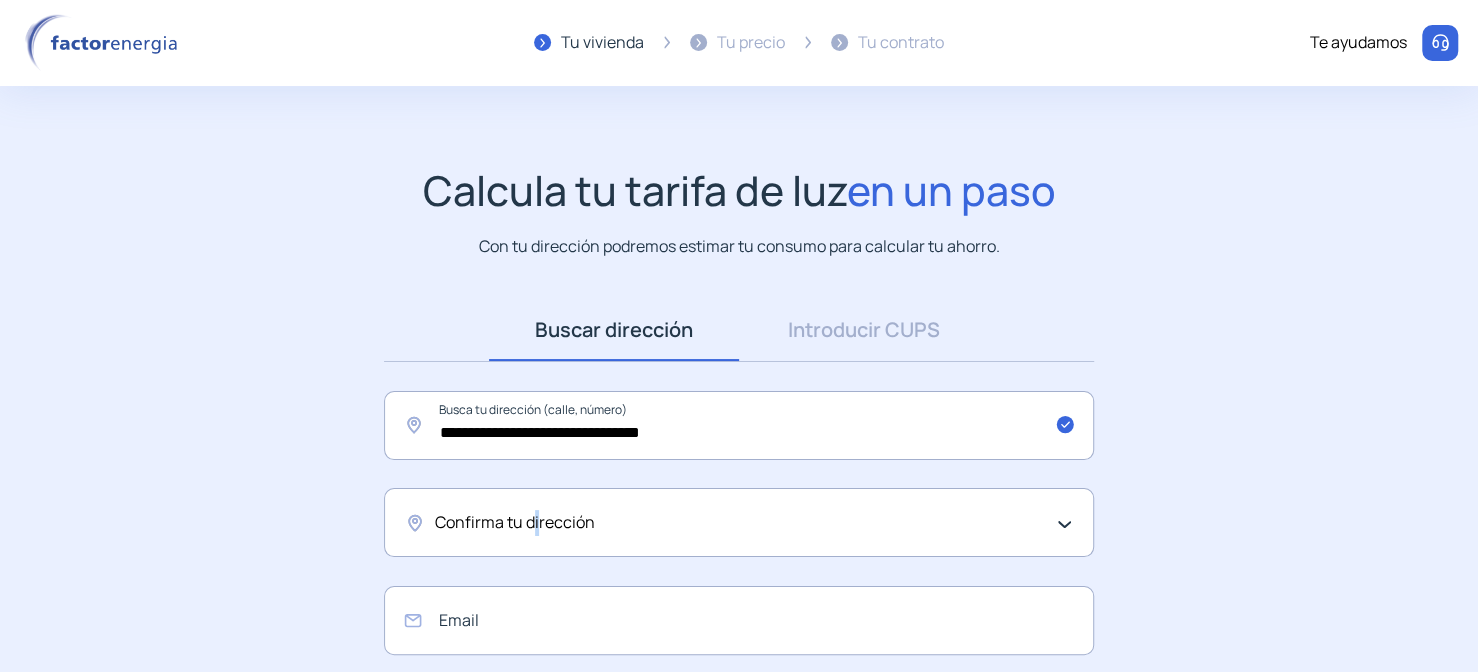click on "Confirma tu dirección" 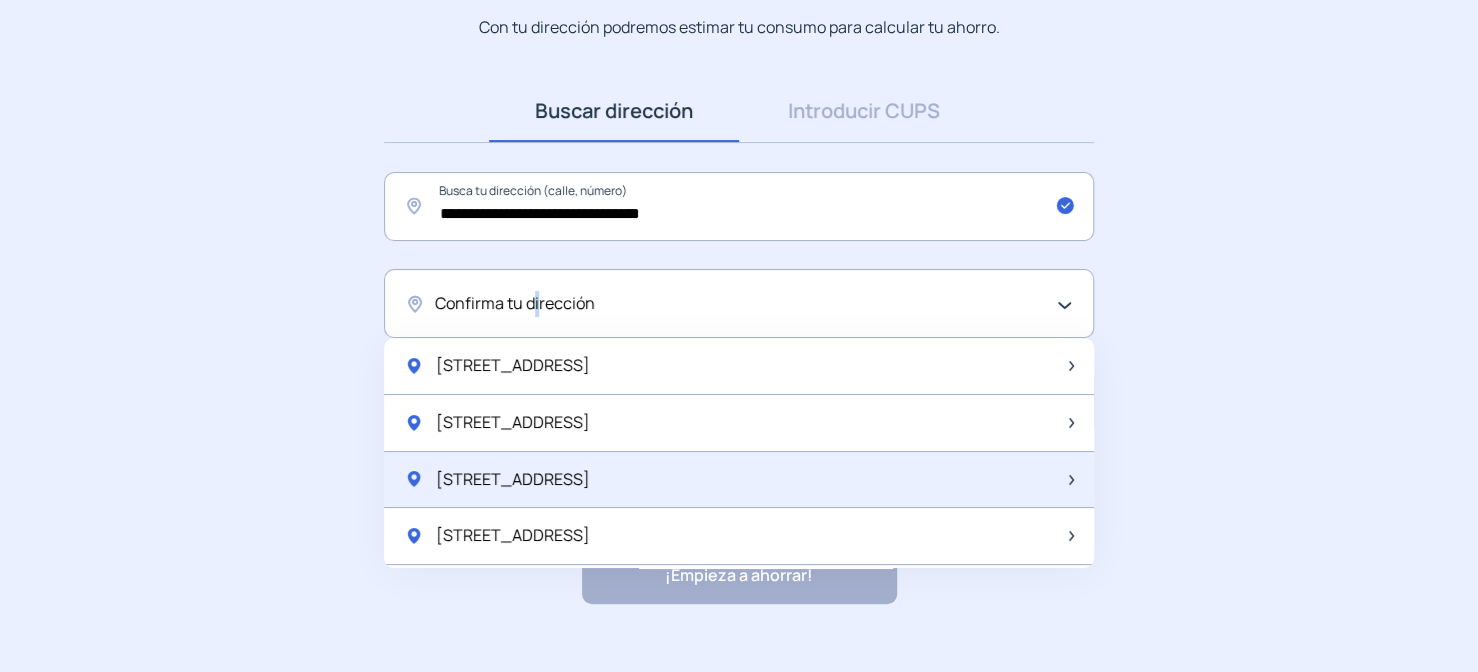 scroll, scrollTop: 250, scrollLeft: 0, axis: vertical 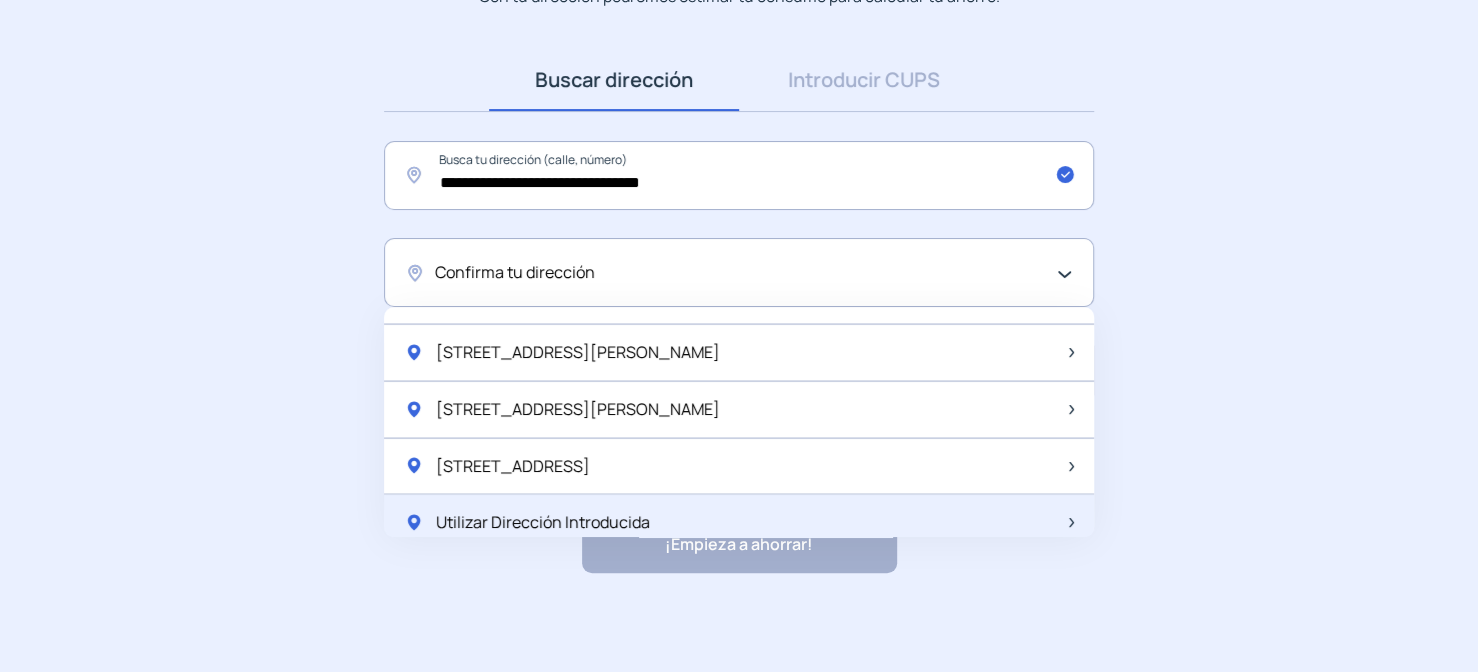 click on "Utilizar Dirección Introducida" 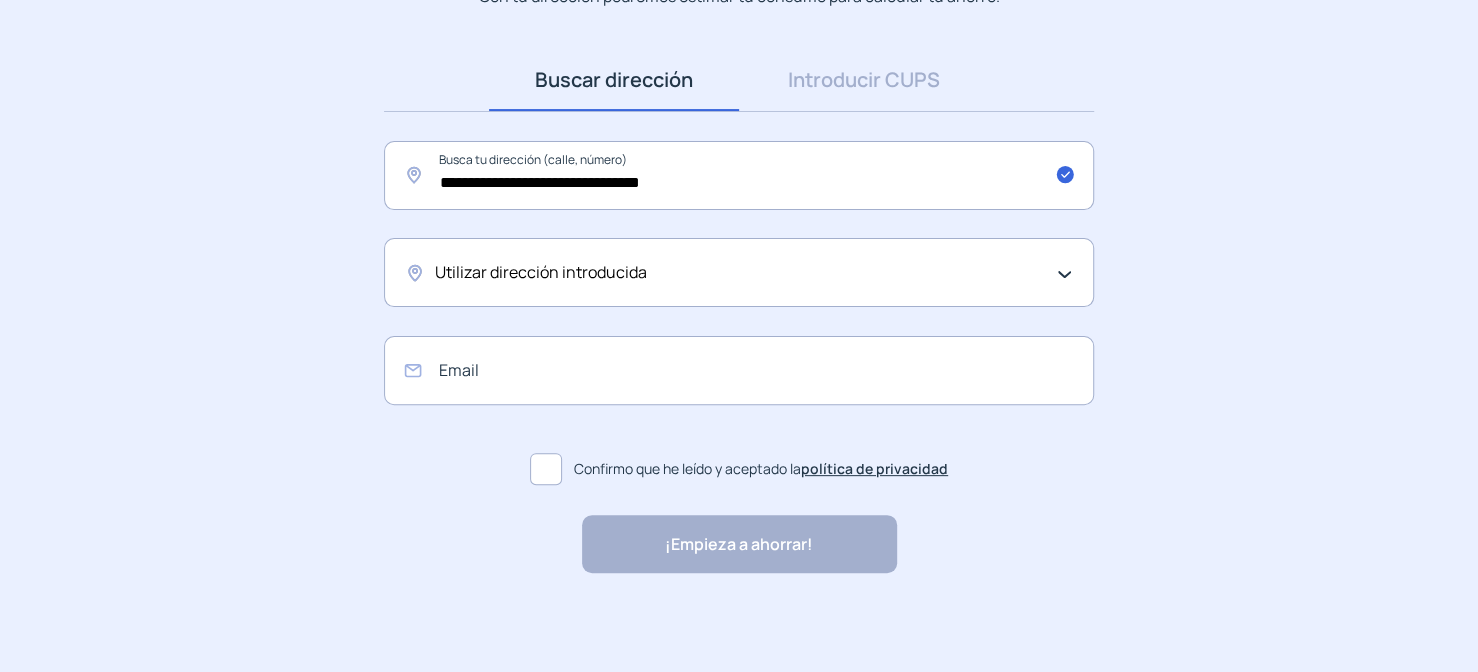click on "Utilizar dirección introducida" 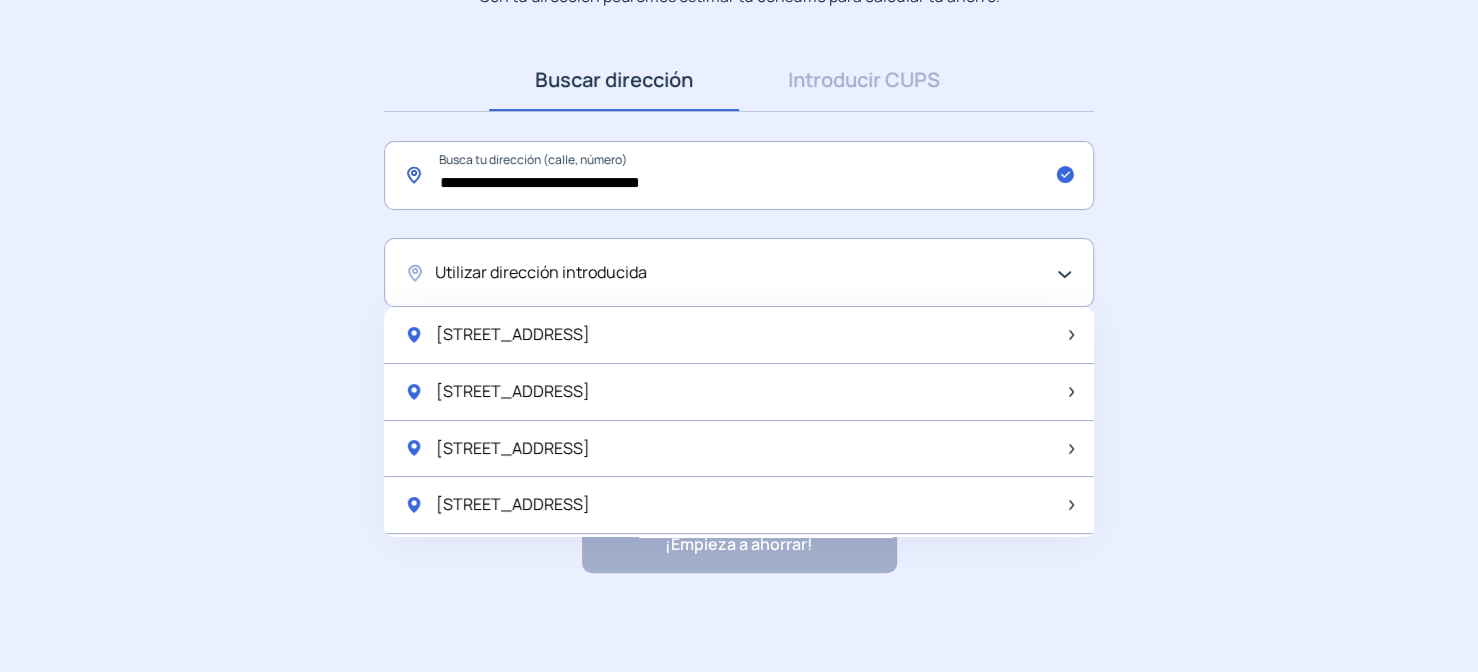 click on "**********" 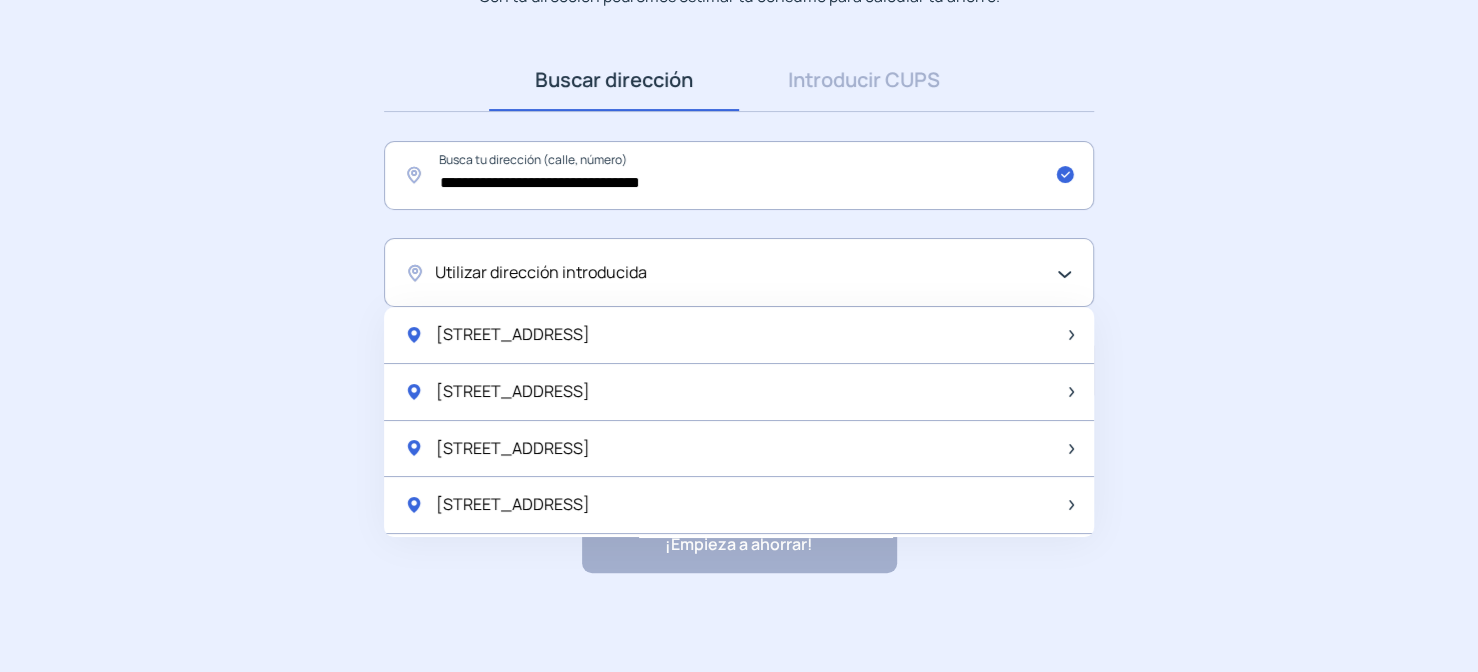 click on "Utilizar dirección introducida" 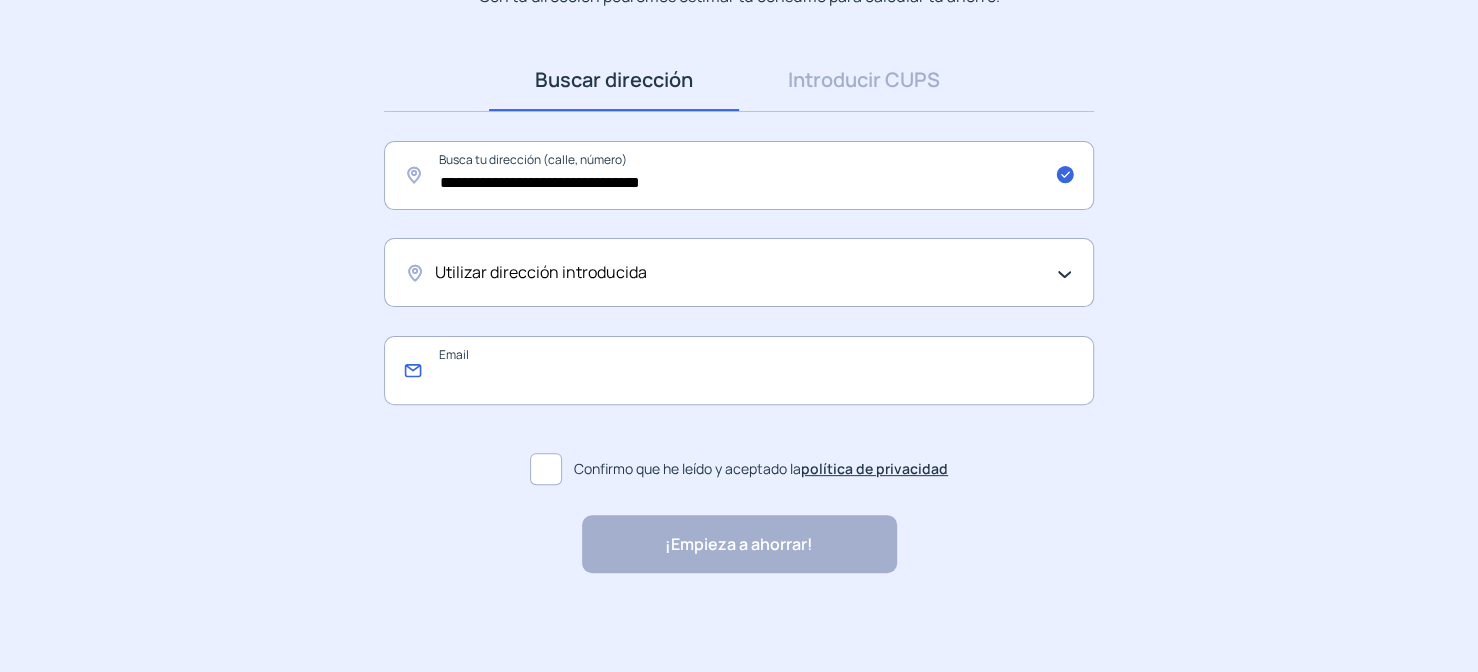 click 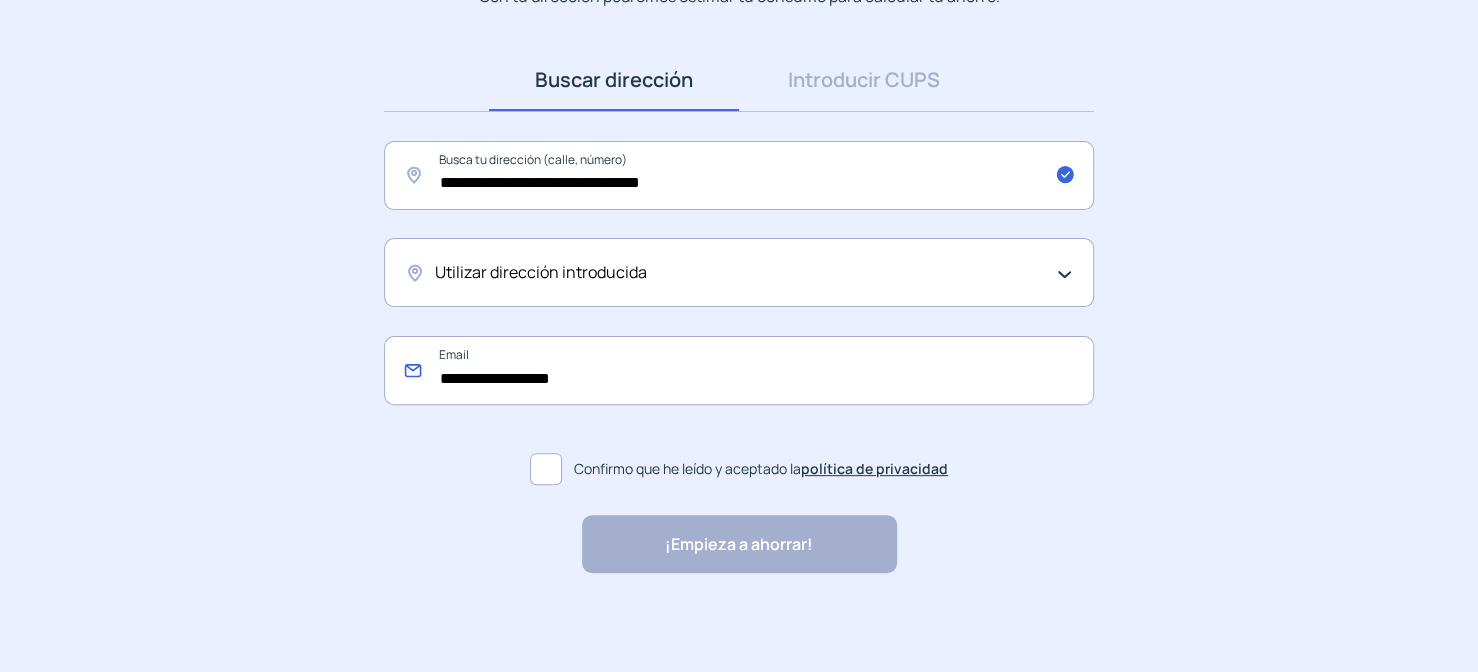type on "**********" 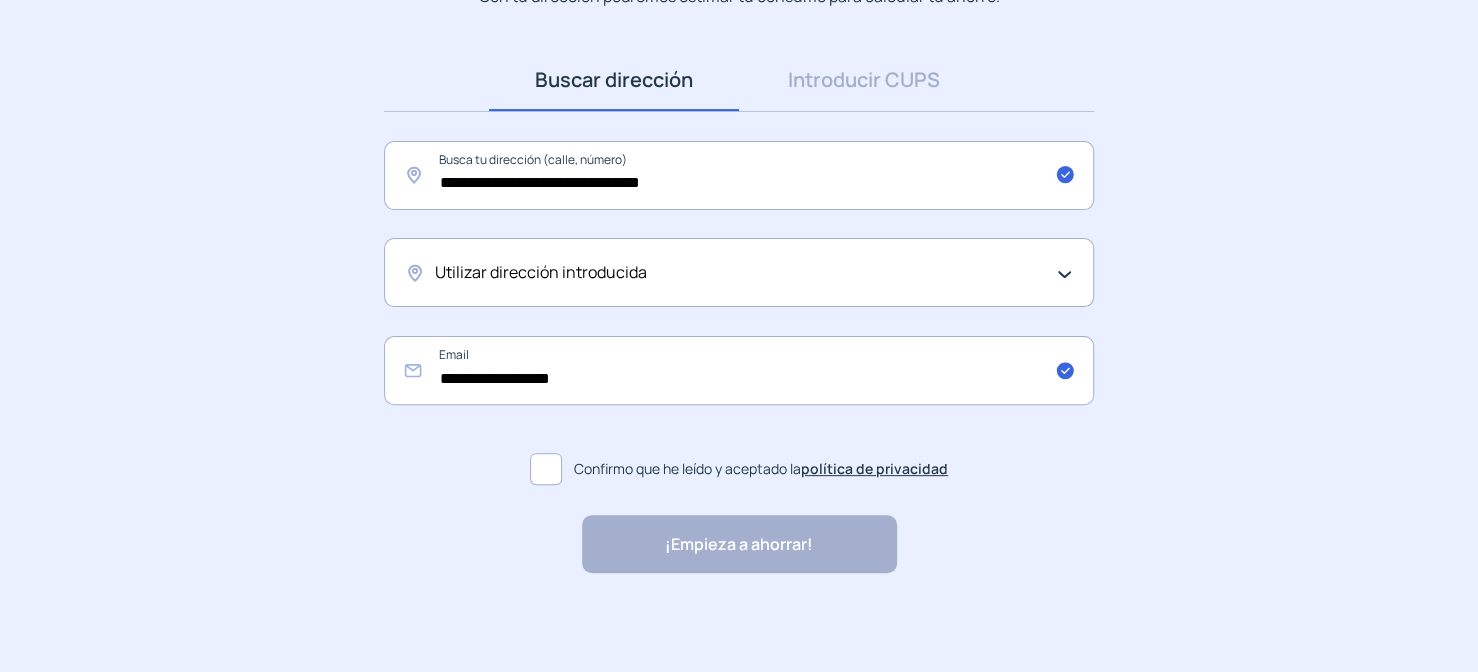 click 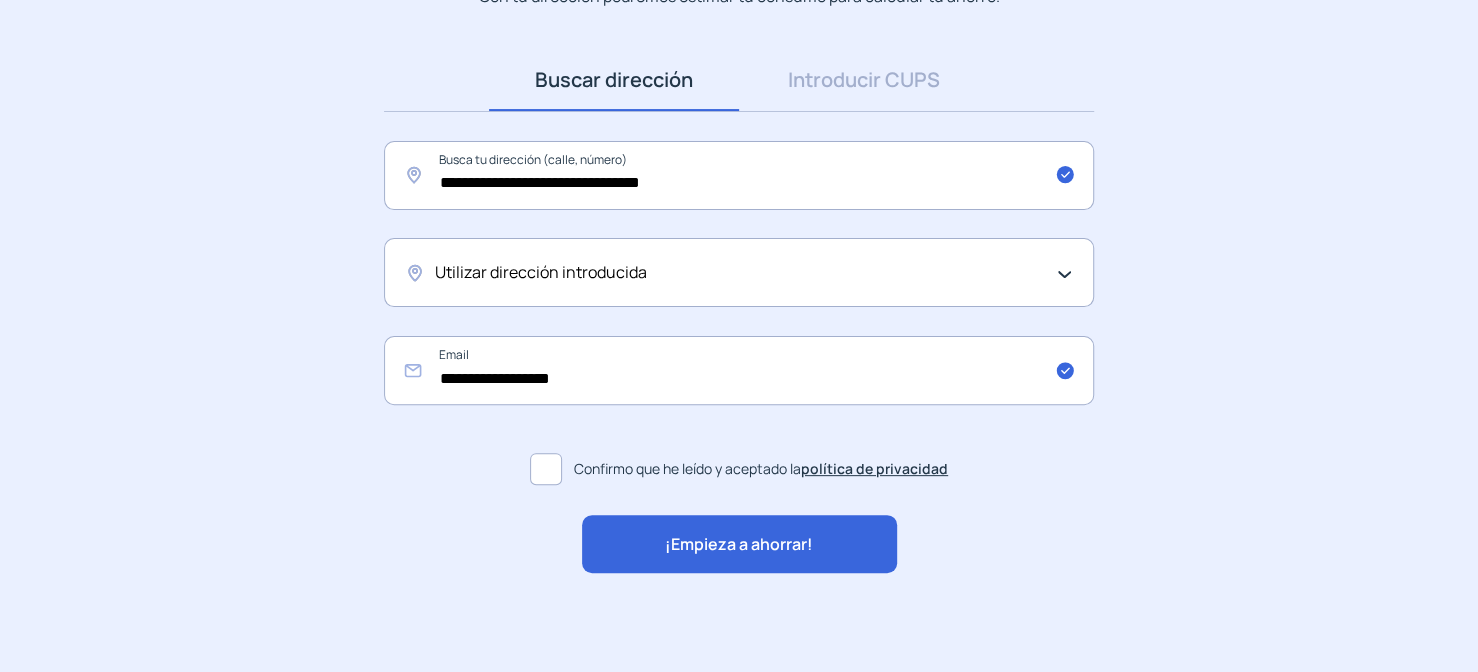 click on "¡Empieza a ahorrar!" 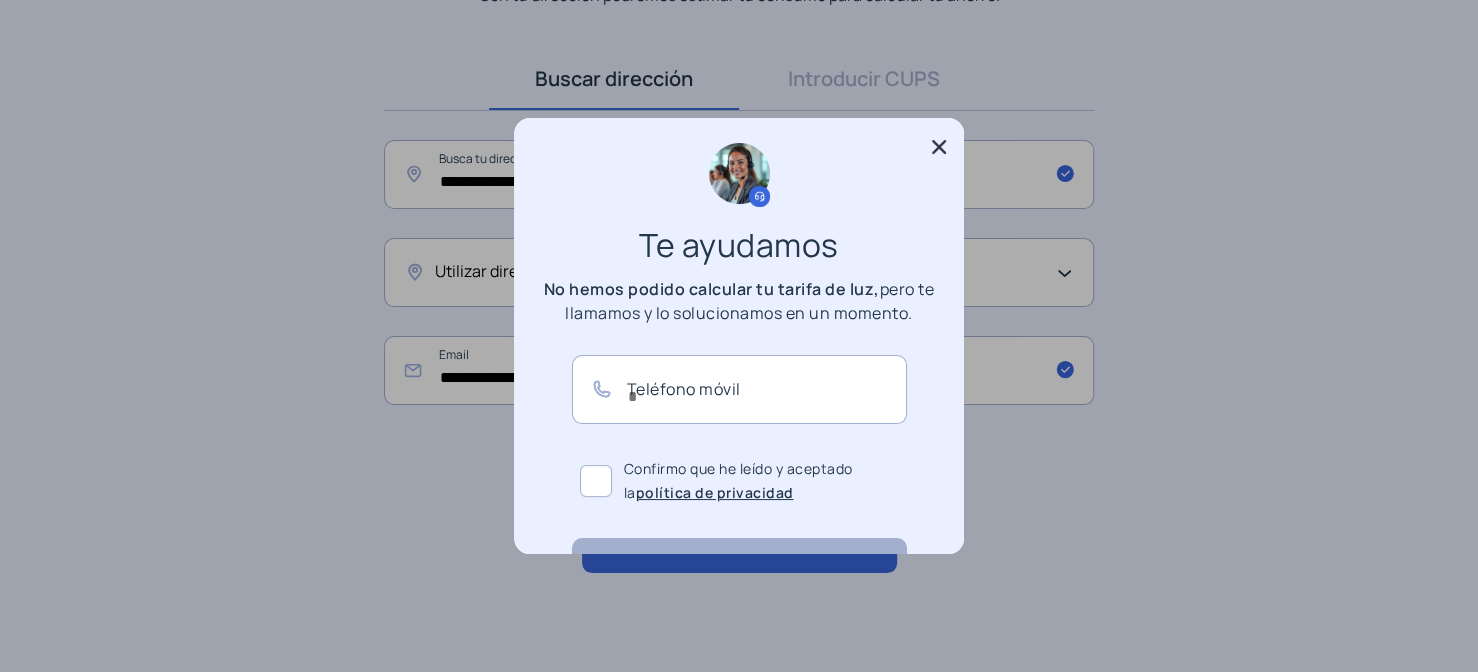 scroll, scrollTop: 0, scrollLeft: 0, axis: both 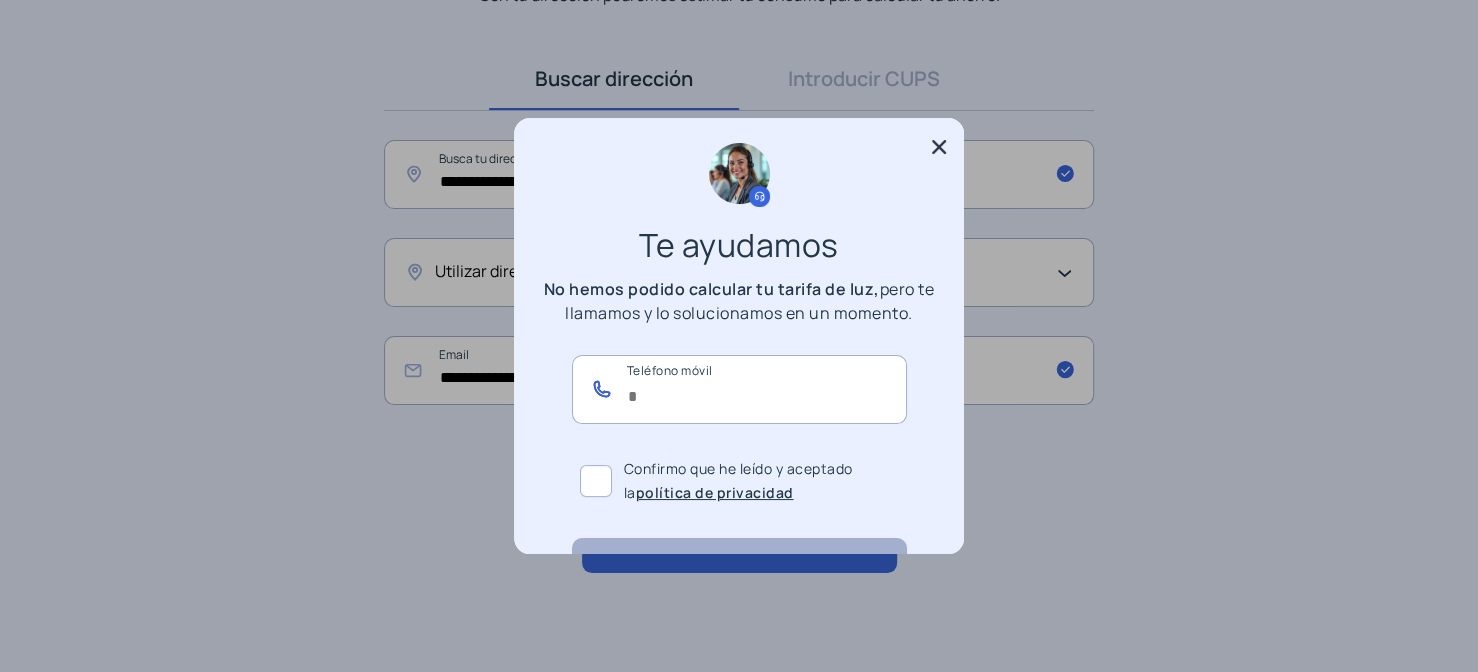click at bounding box center [739, 389] 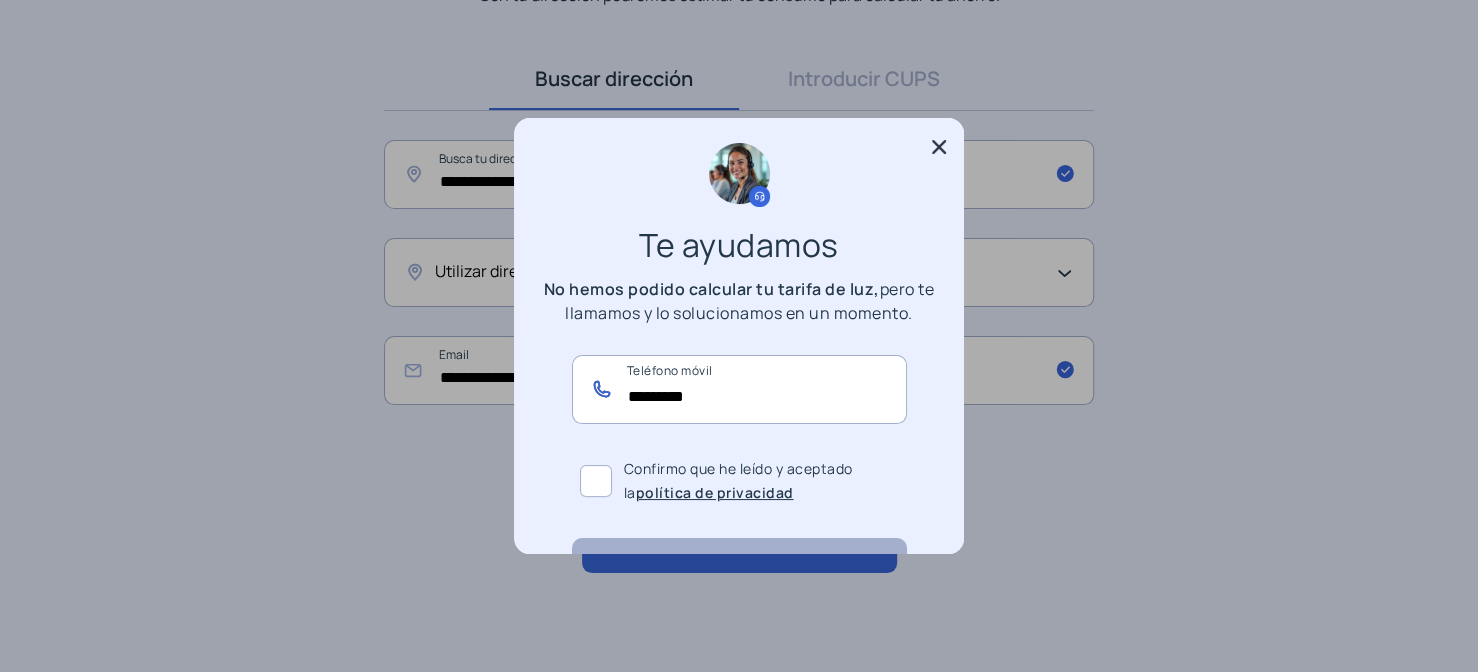 type on "*********" 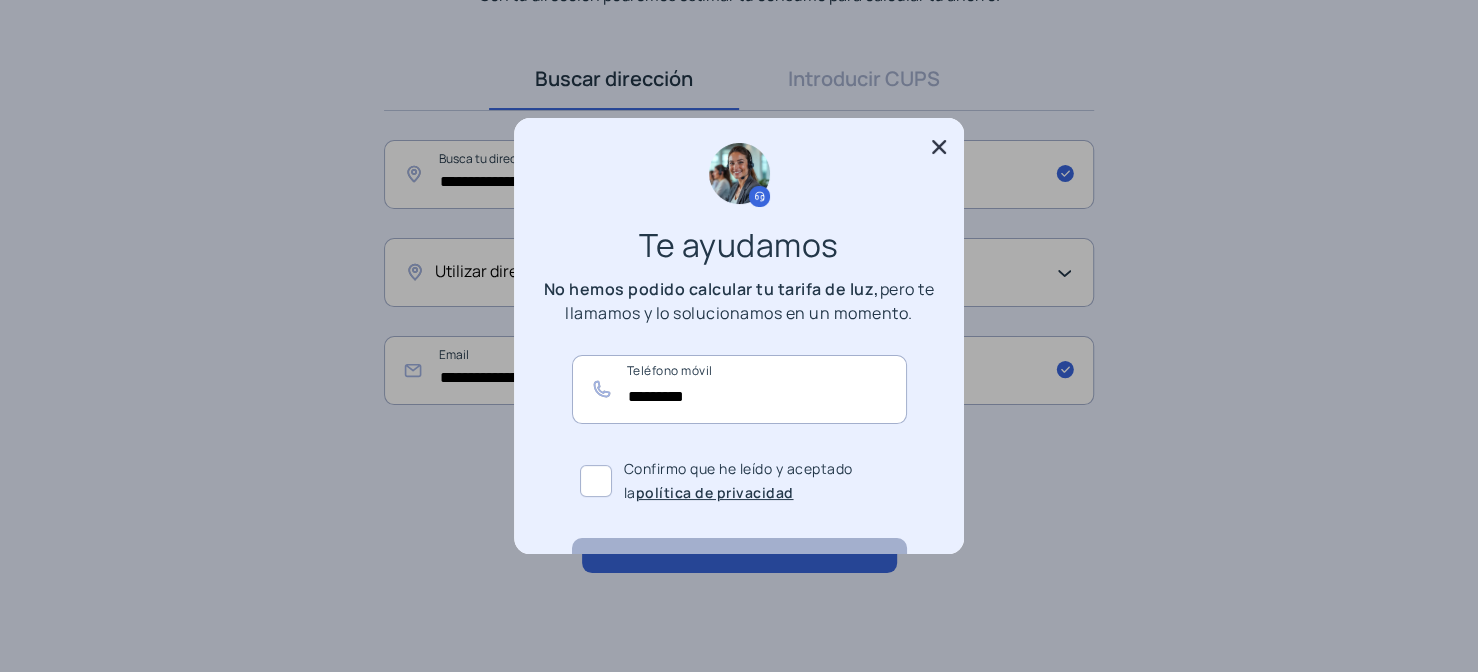 click at bounding box center [596, 481] 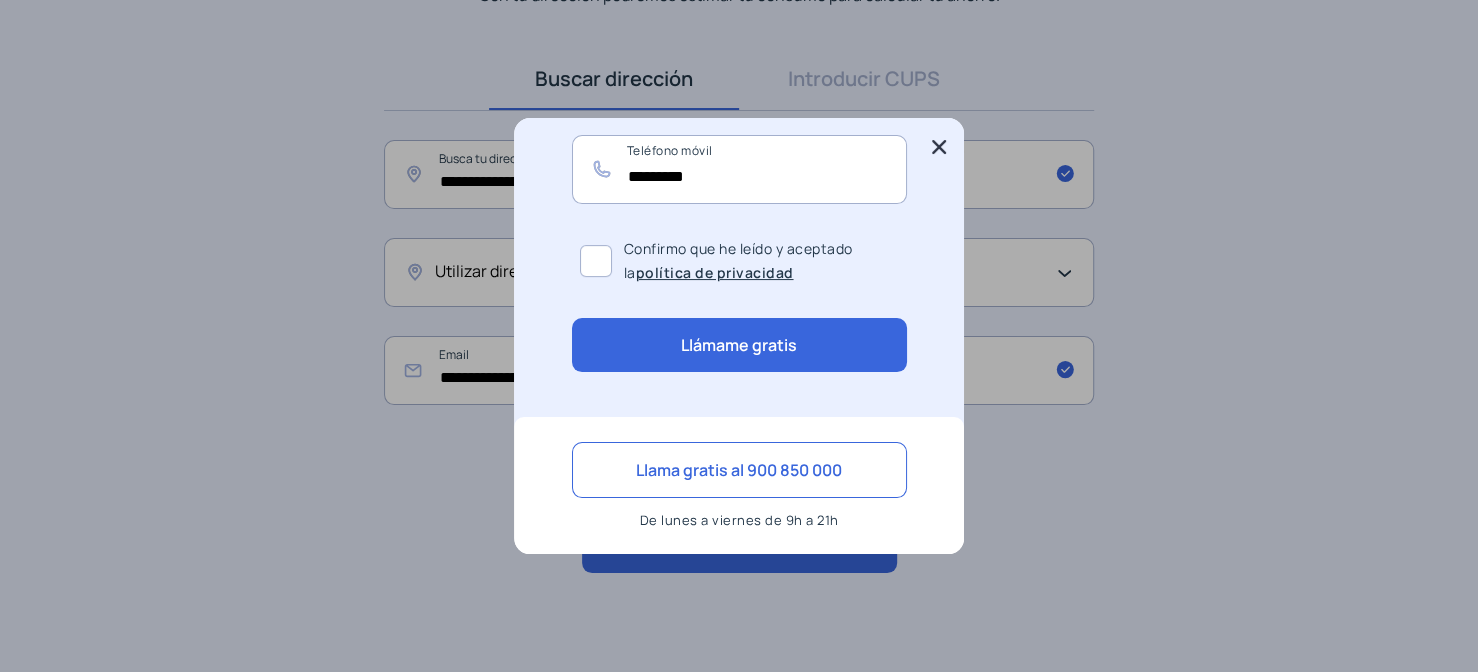 scroll, scrollTop: 220, scrollLeft: 0, axis: vertical 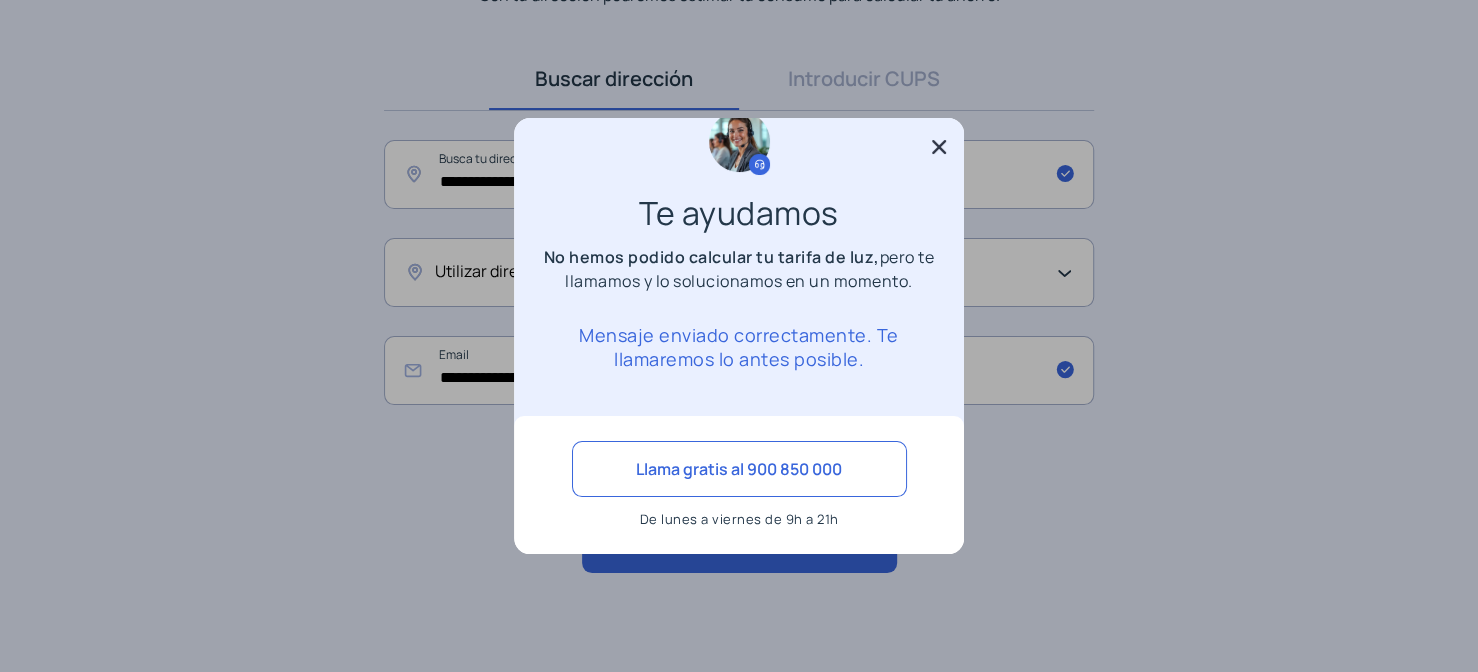 click 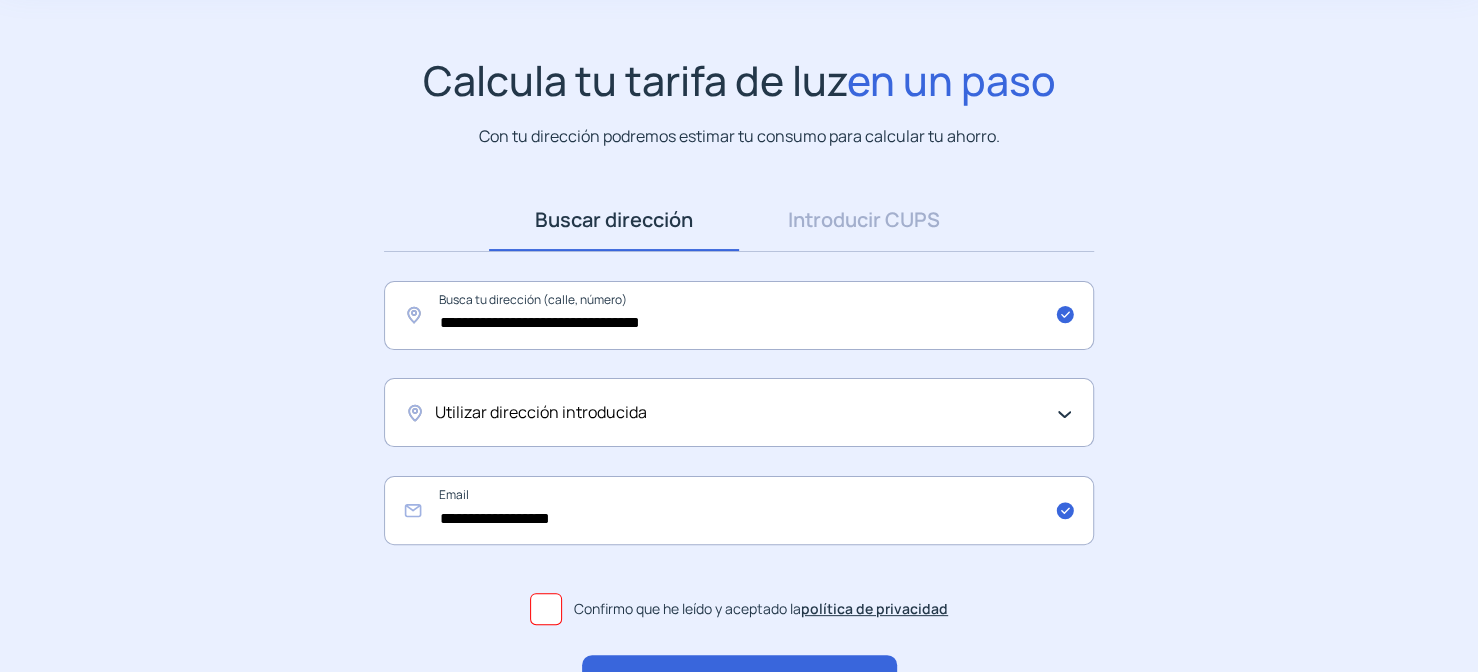 scroll, scrollTop: 0, scrollLeft: 0, axis: both 